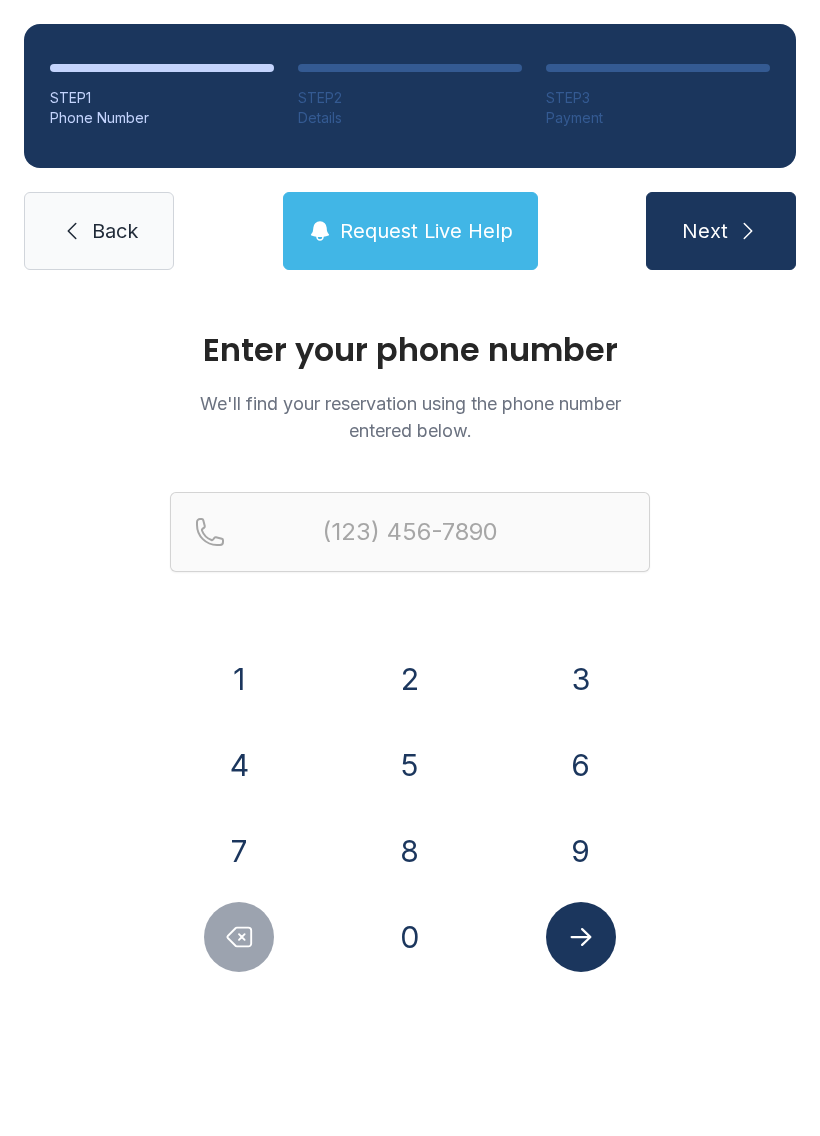 scroll, scrollTop: 0, scrollLeft: 0, axis: both 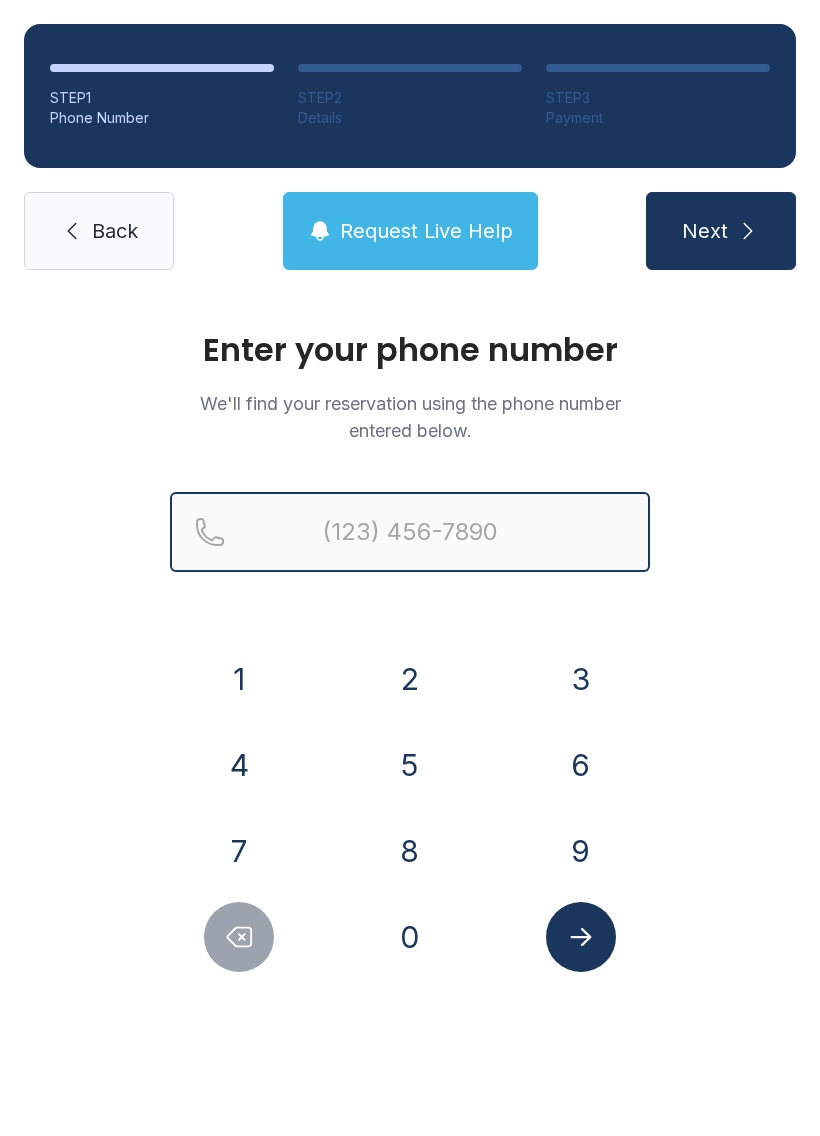 click at bounding box center (410, 532) 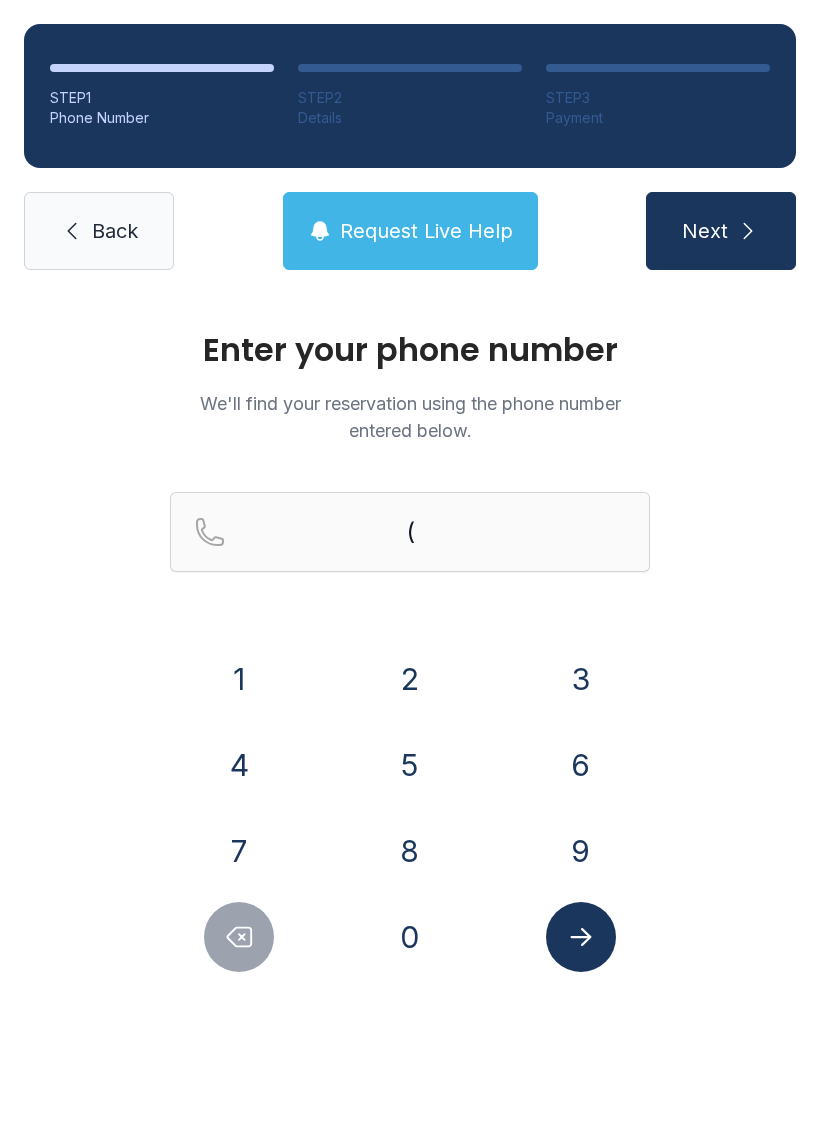 click on "Back" at bounding box center [99, 231] 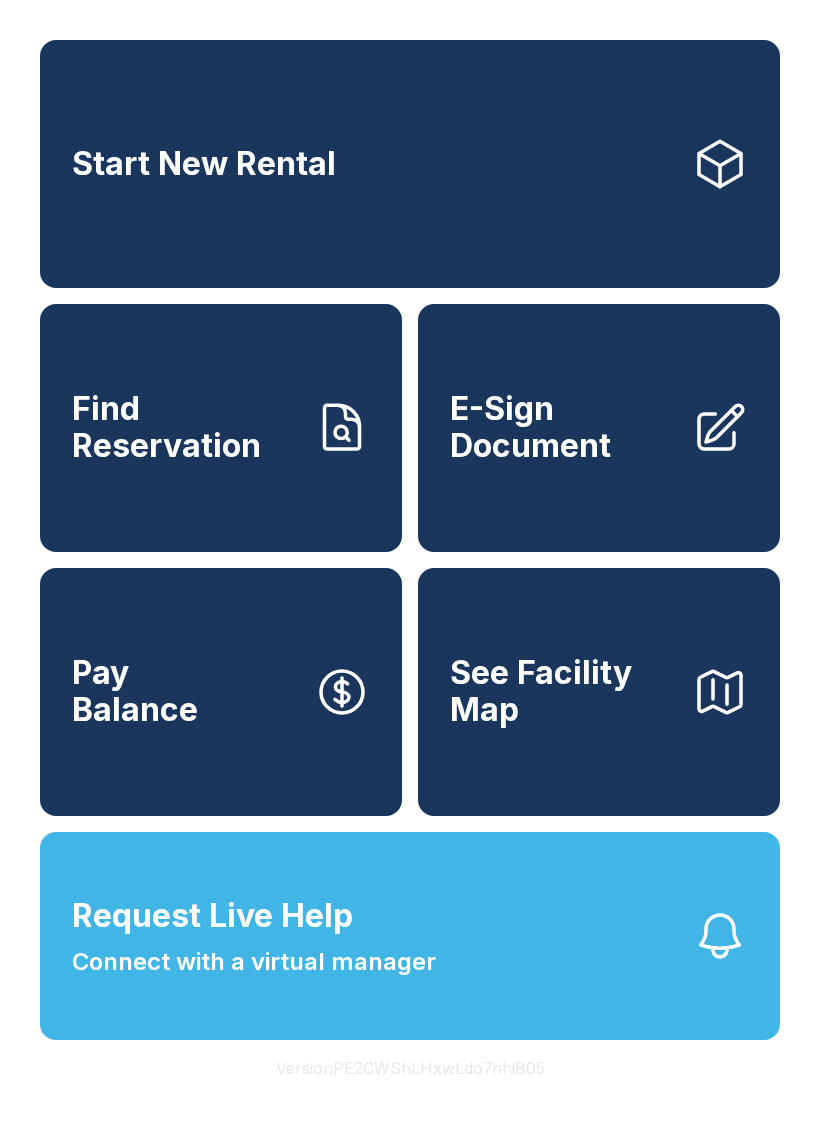 click 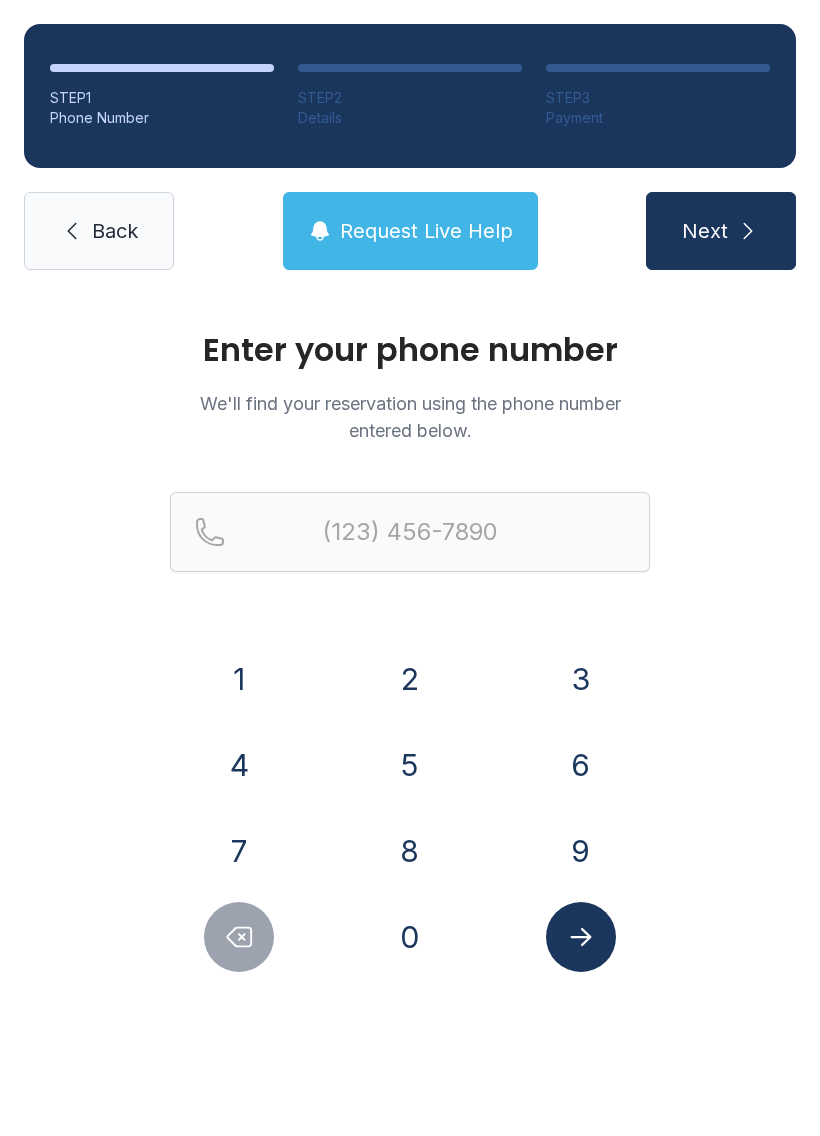 click on "5" at bounding box center [410, 765] 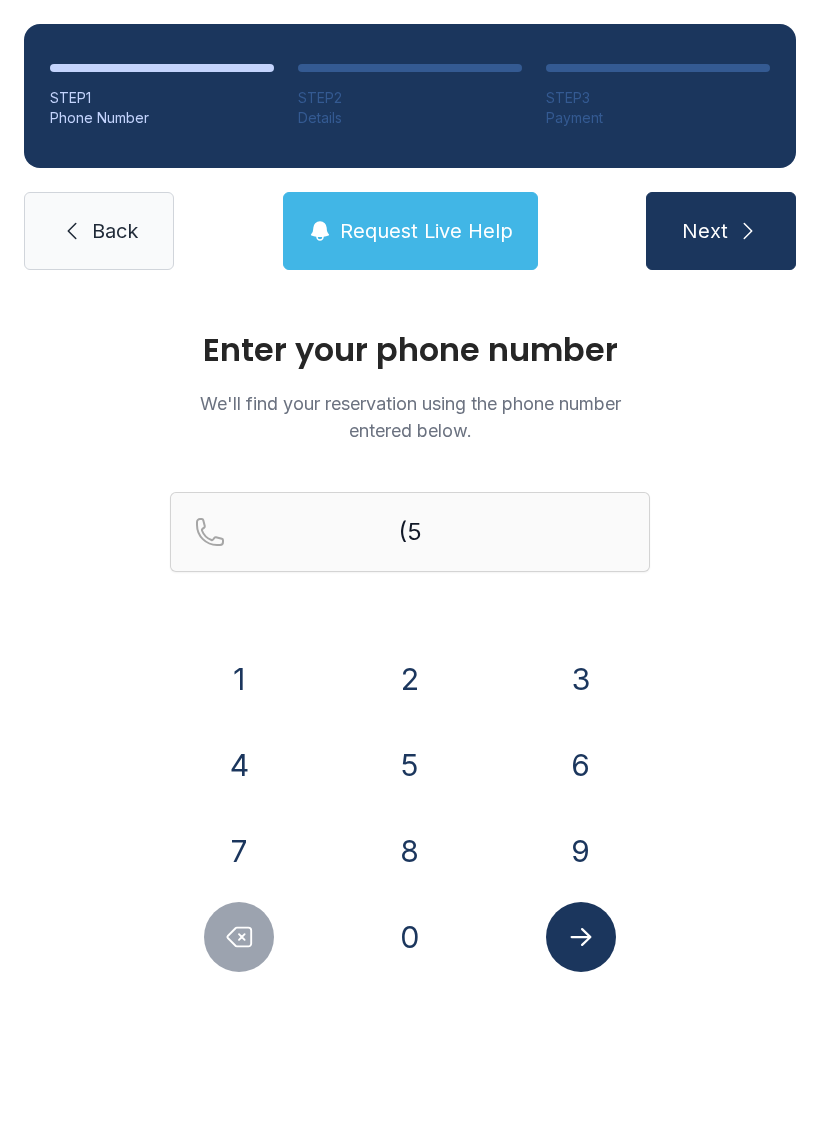 click on "6" at bounding box center (581, 765) 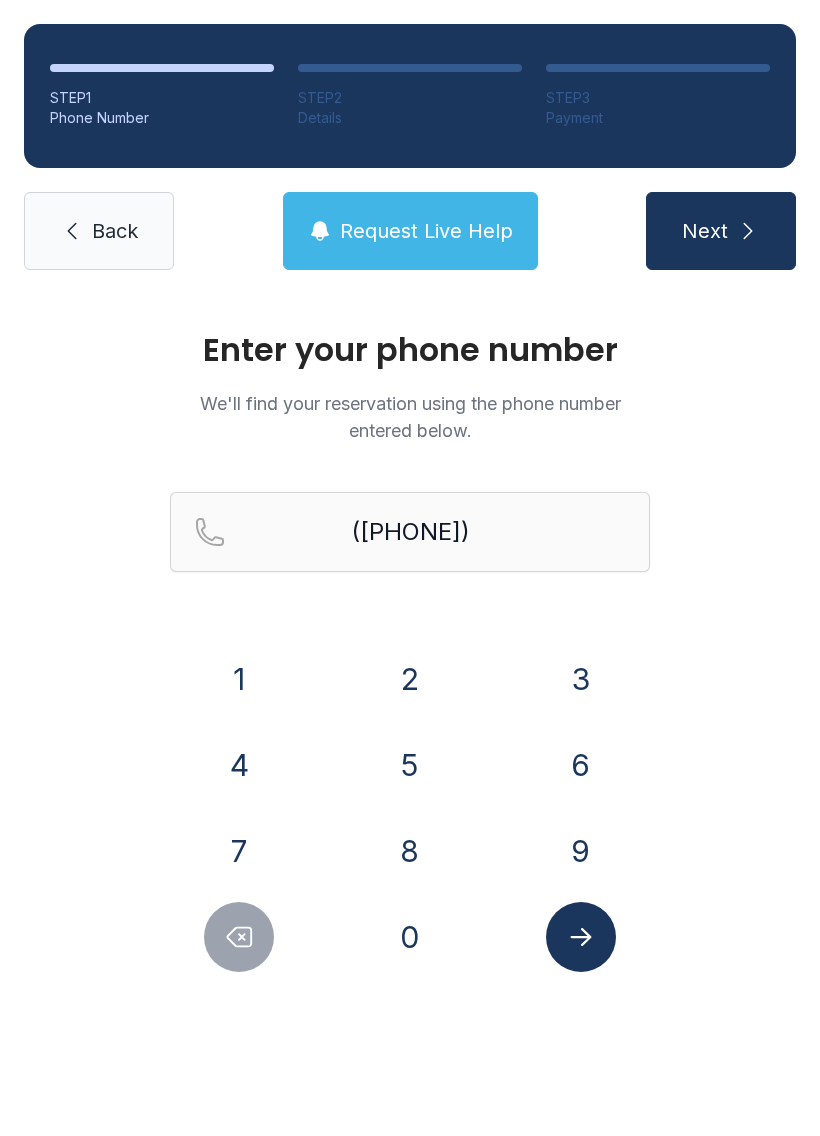 click on "7" at bounding box center [239, 851] 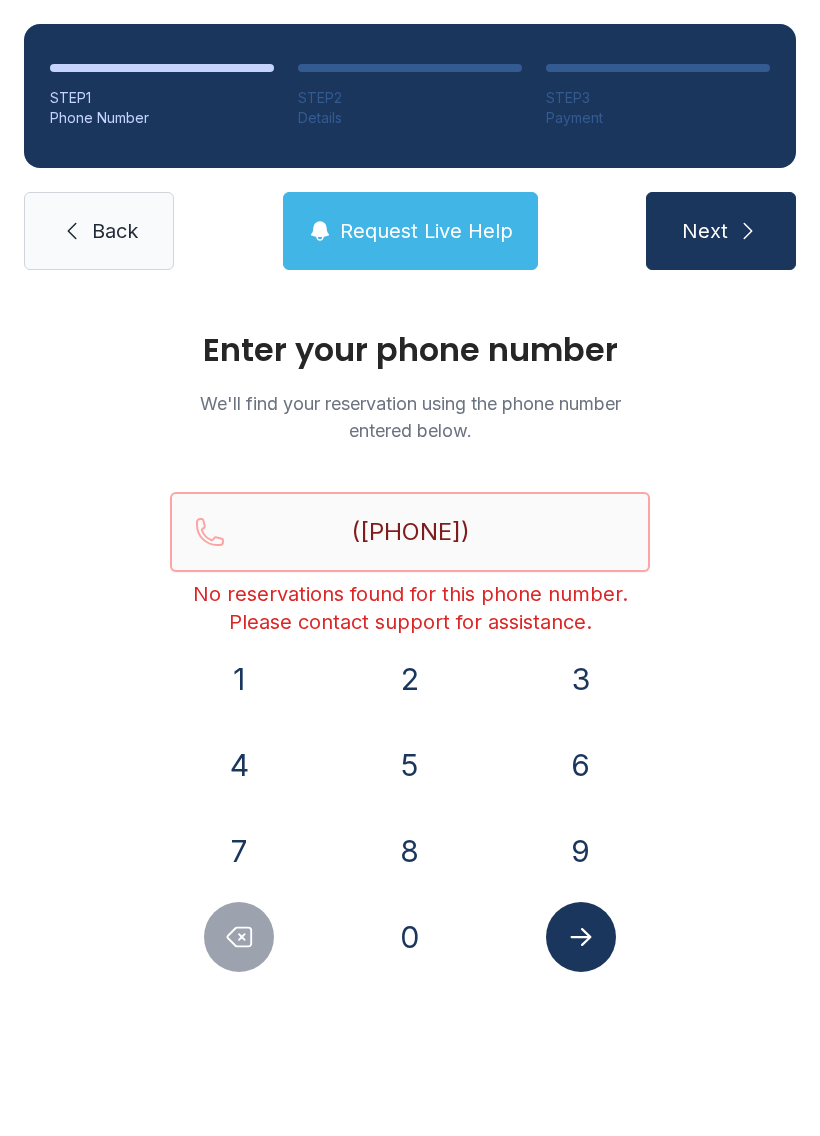 click on "([PHONE])" at bounding box center (410, 532) 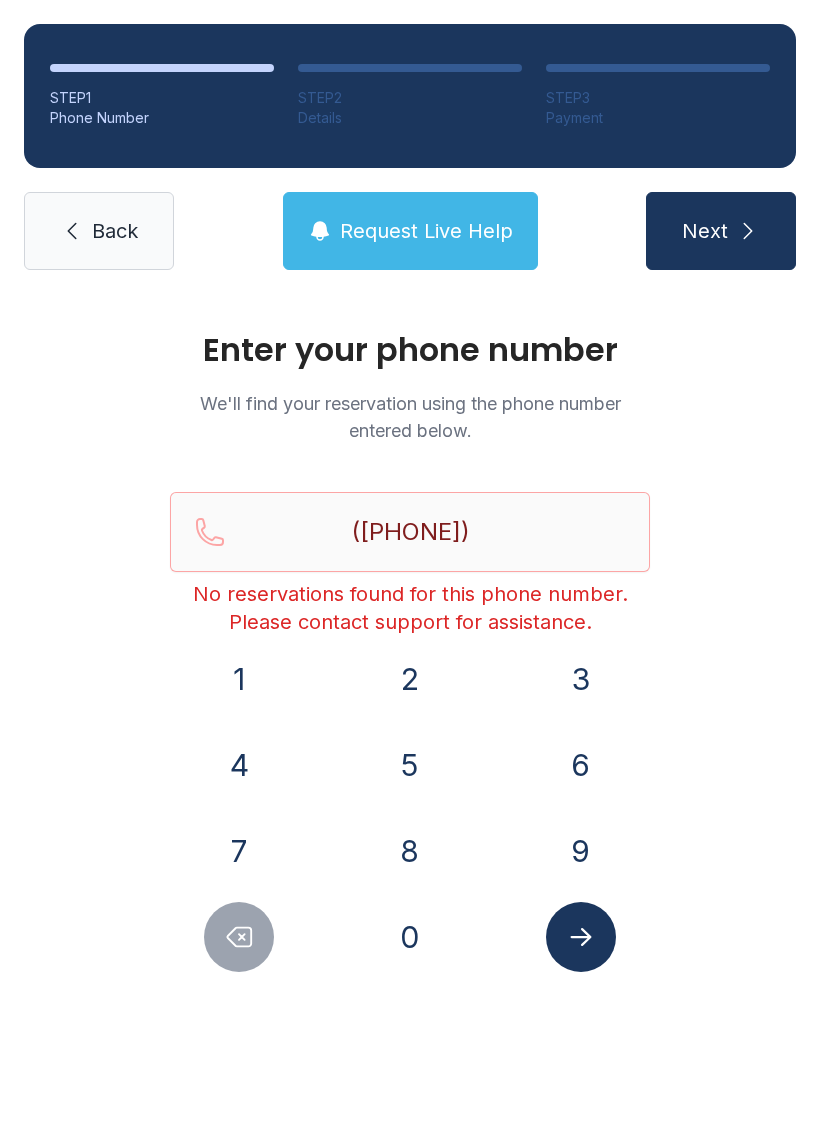 click on "Back" at bounding box center (115, 231) 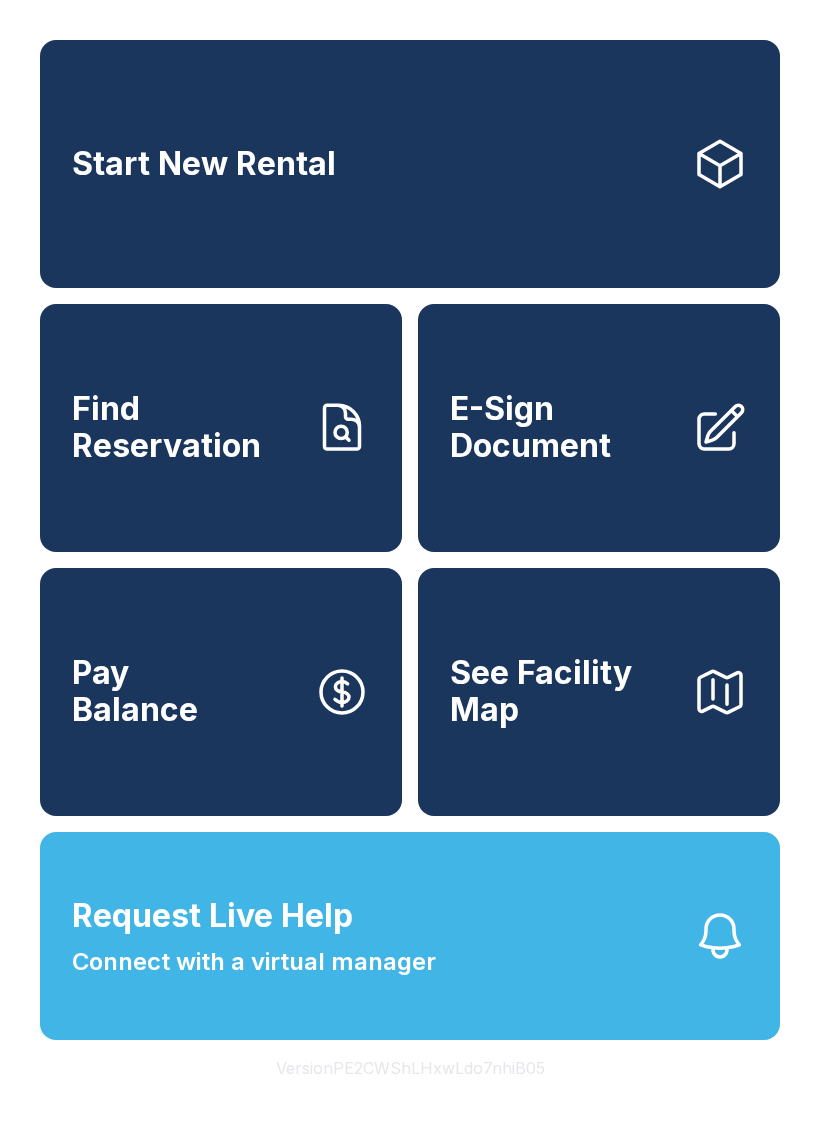 click on "Find Reservation" at bounding box center [185, 427] 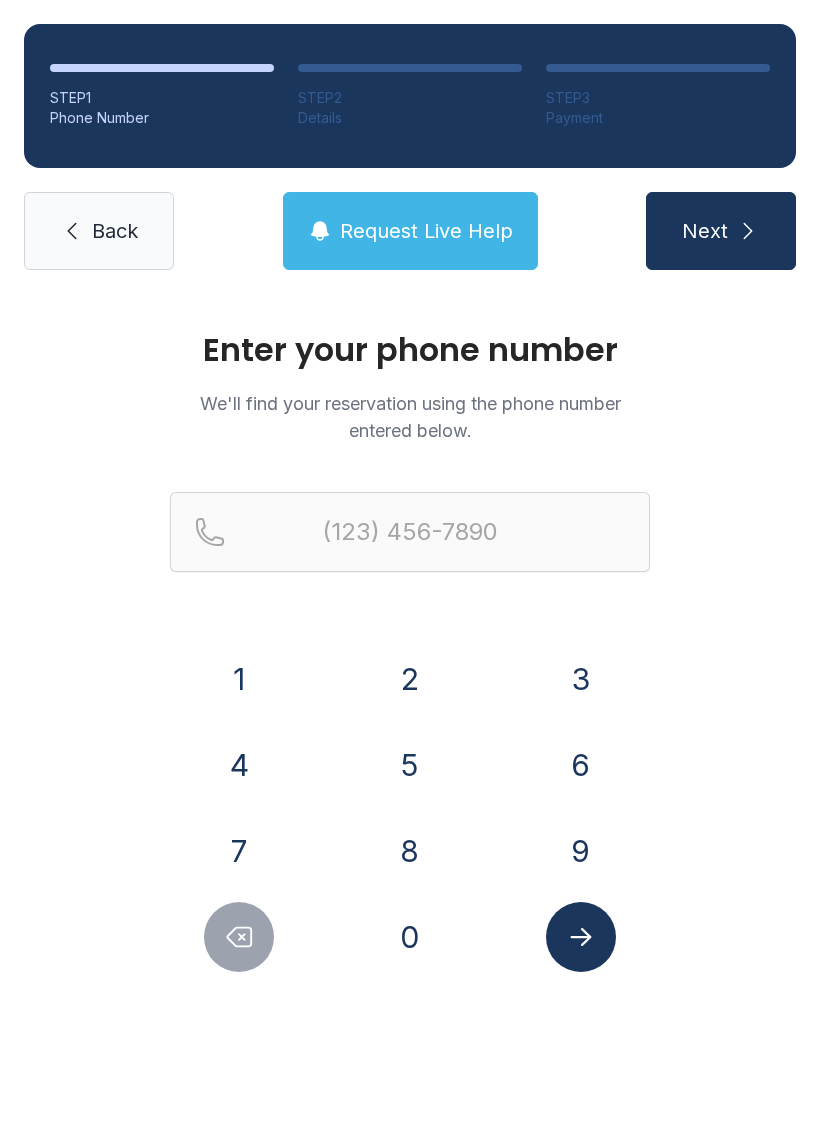 click on "6" at bounding box center [581, 765] 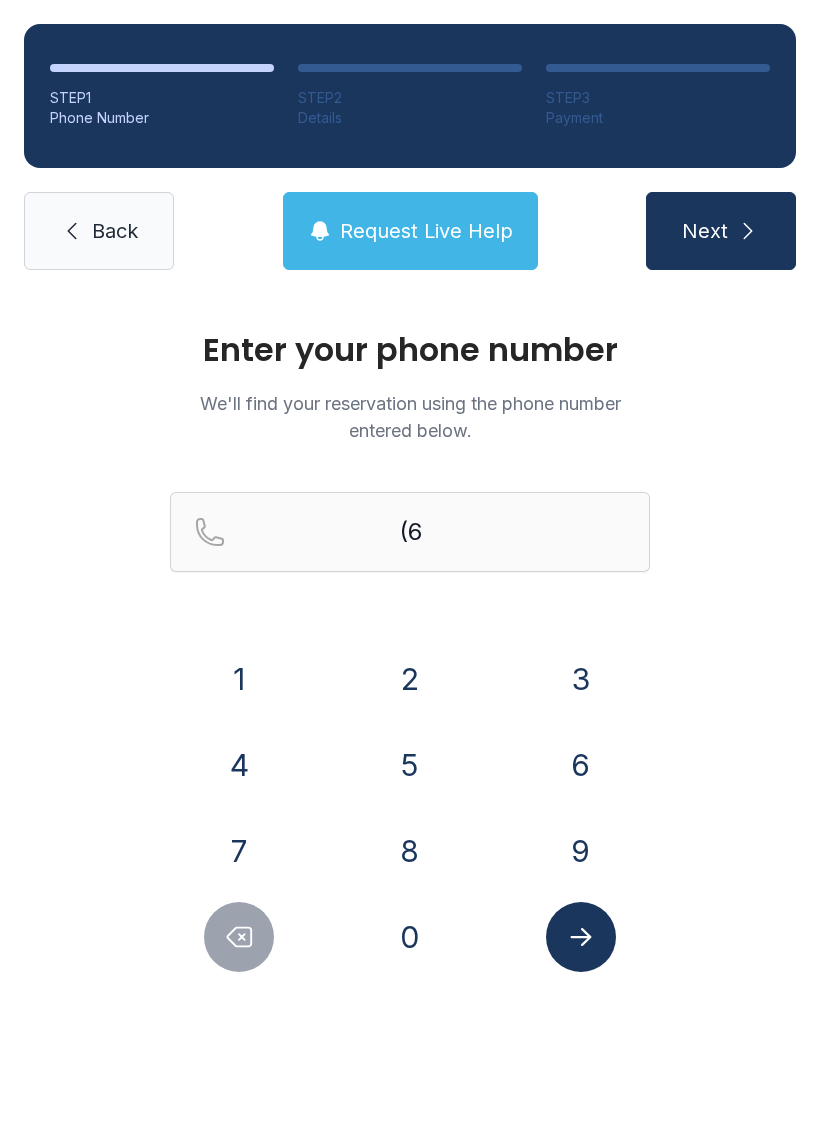 click on "2" at bounding box center (410, 679) 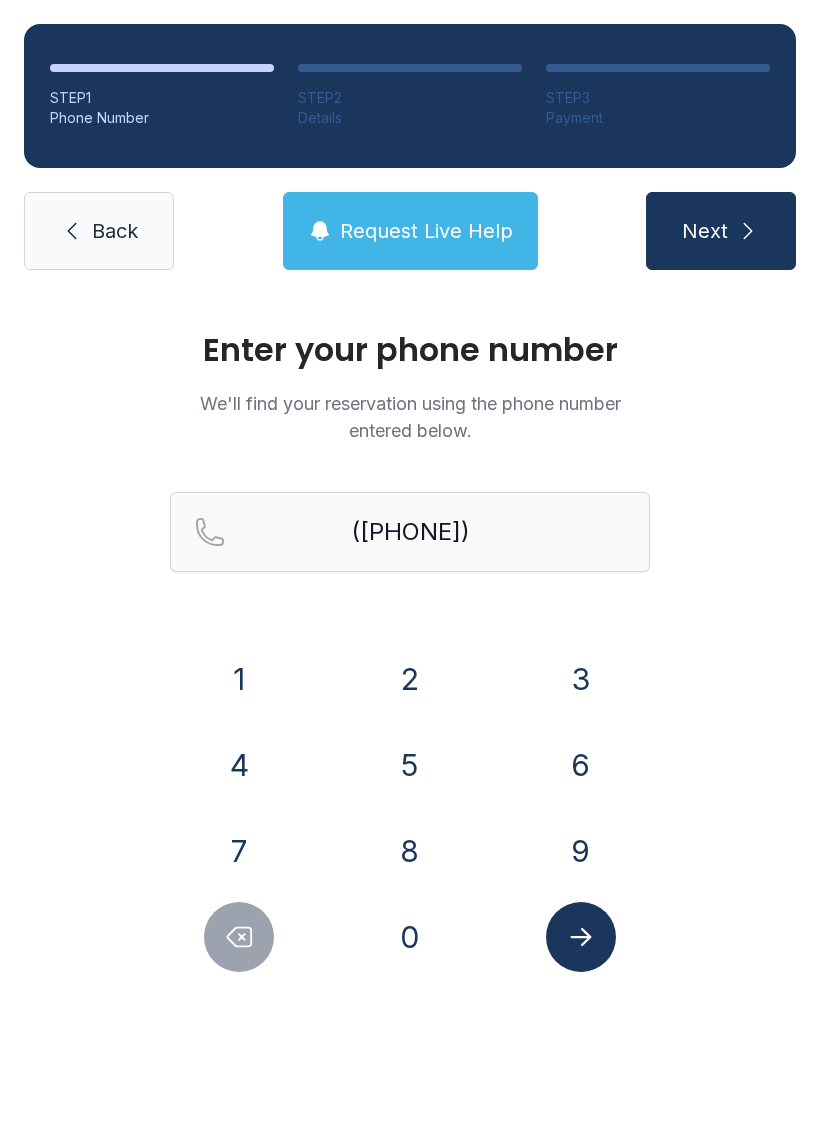 click on "9" at bounding box center (581, 851) 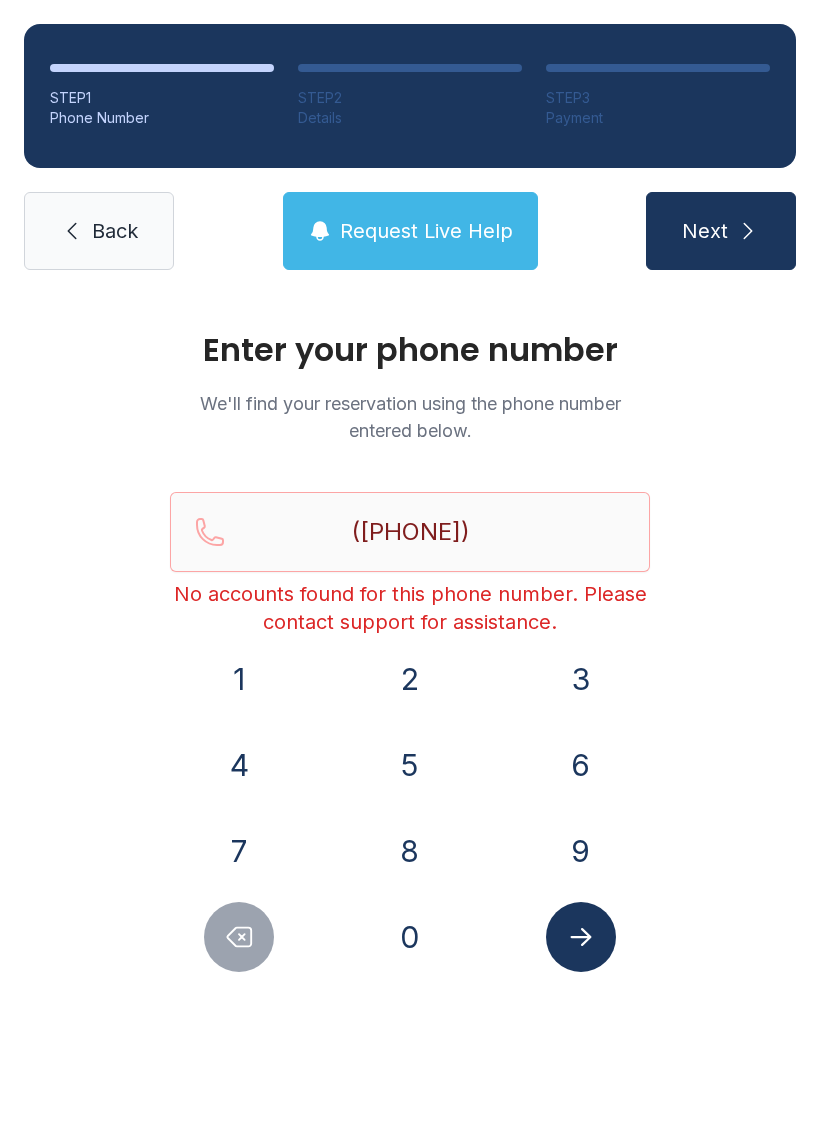 click at bounding box center (239, 937) 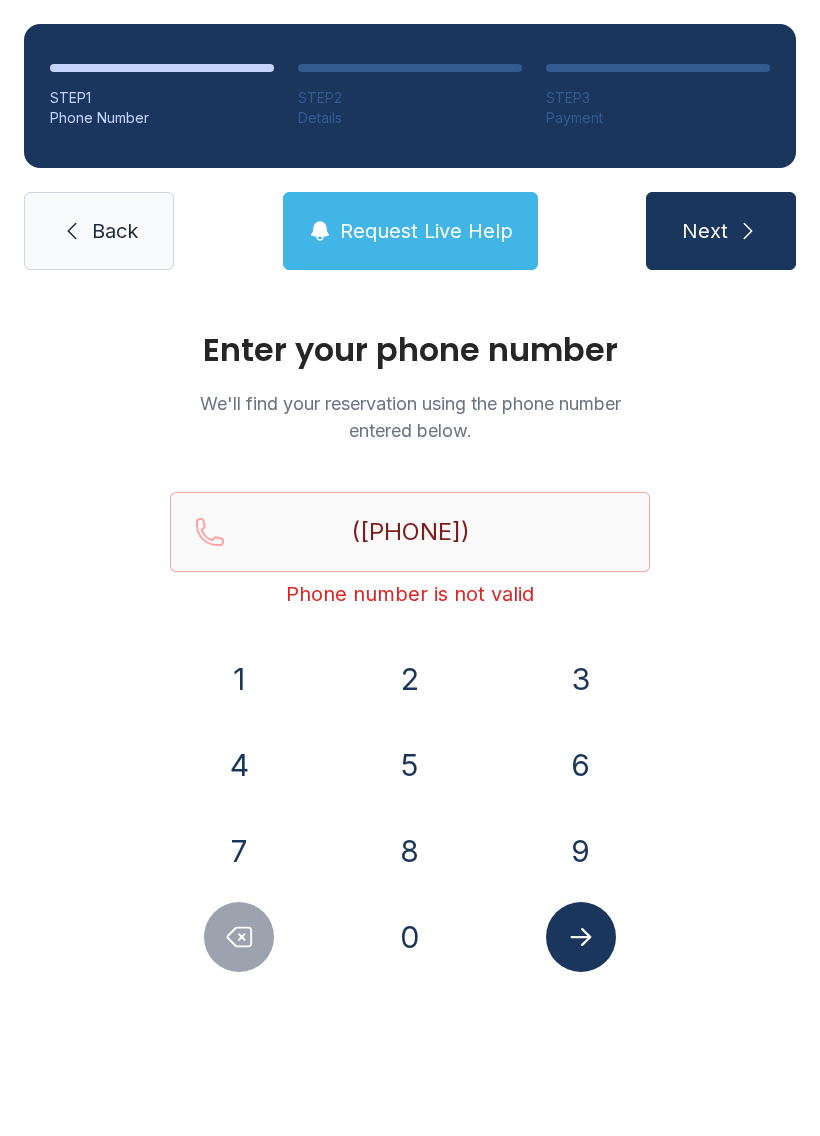 click 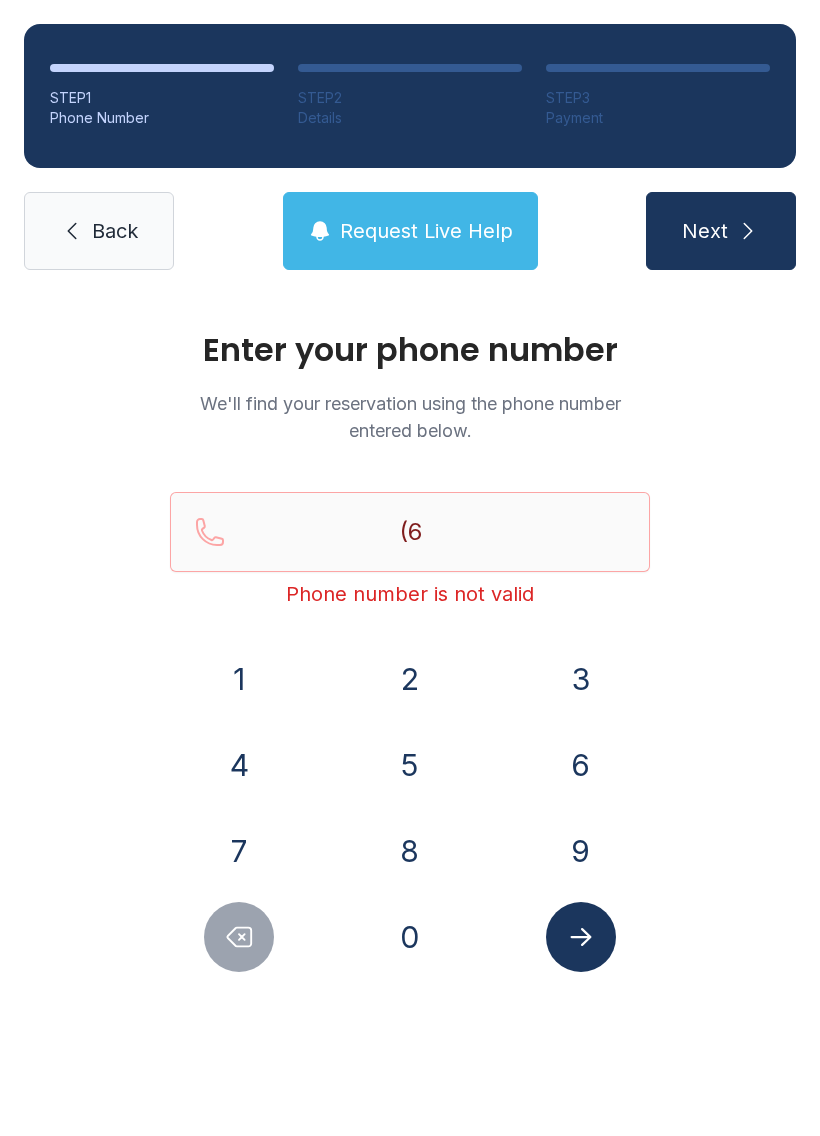 click at bounding box center (239, 937) 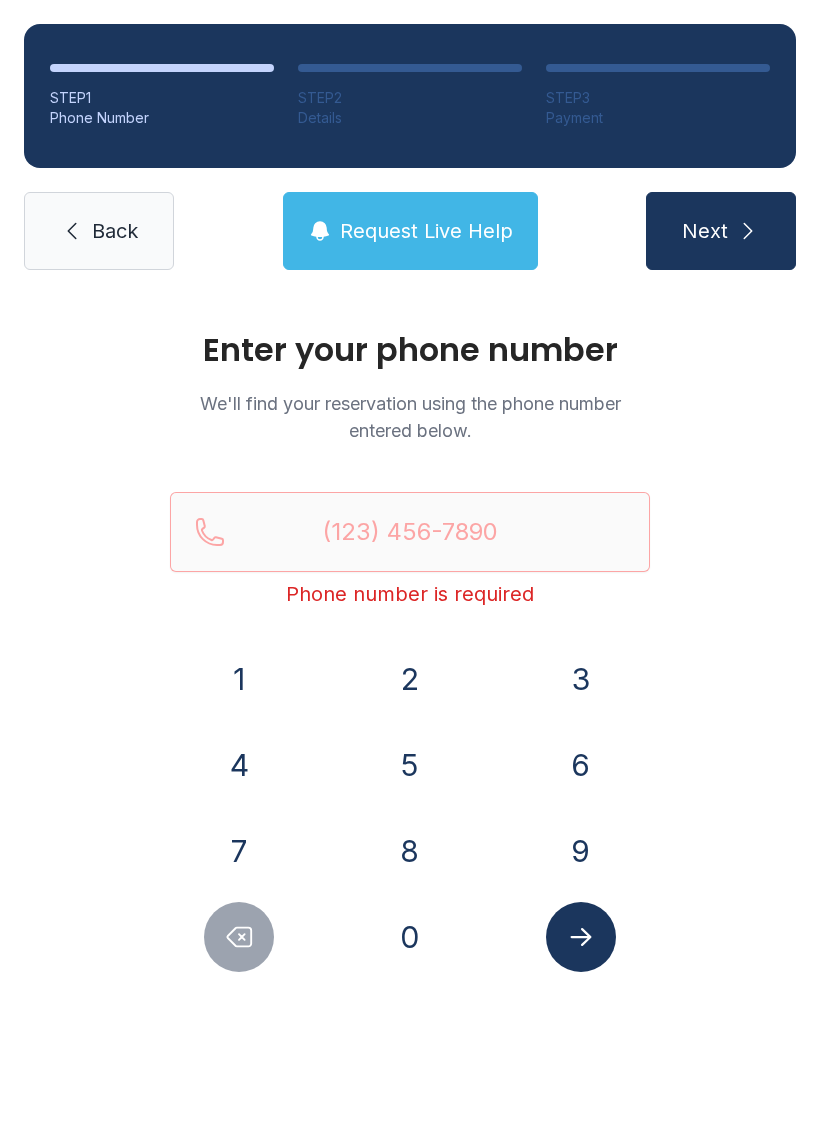 click at bounding box center (239, 937) 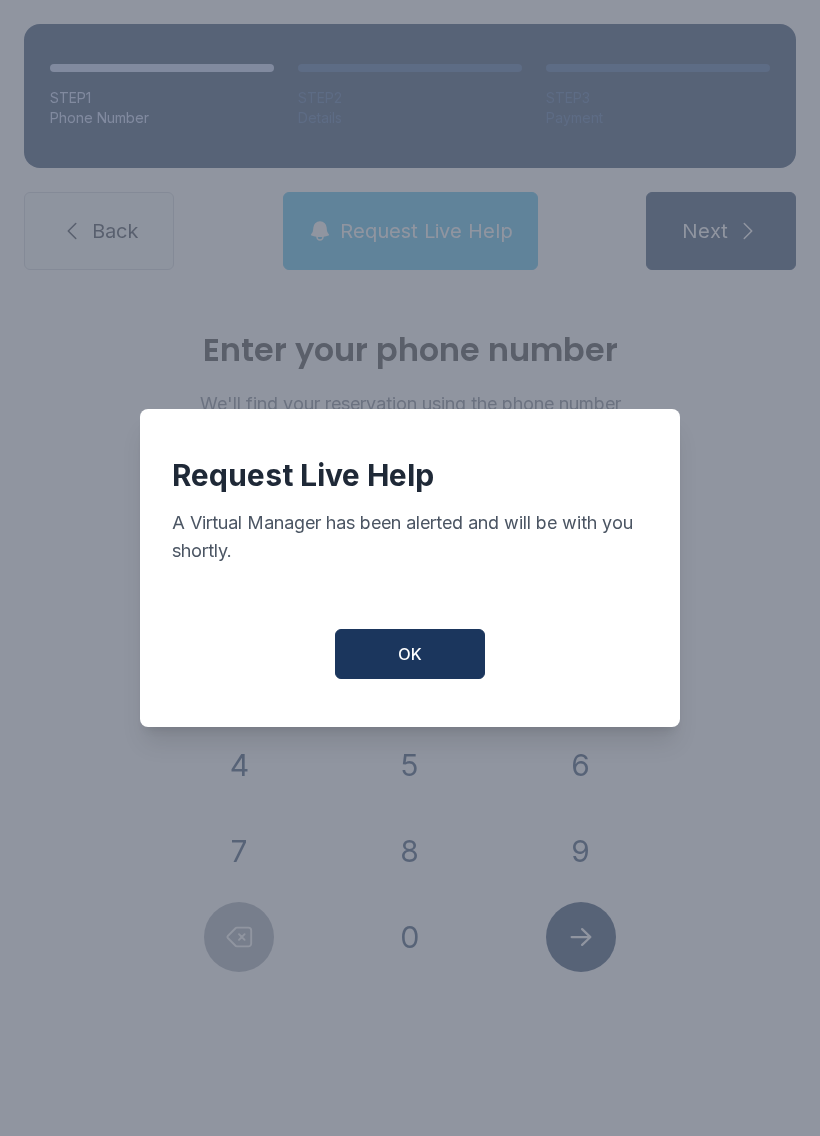 click on "OK" at bounding box center [410, 654] 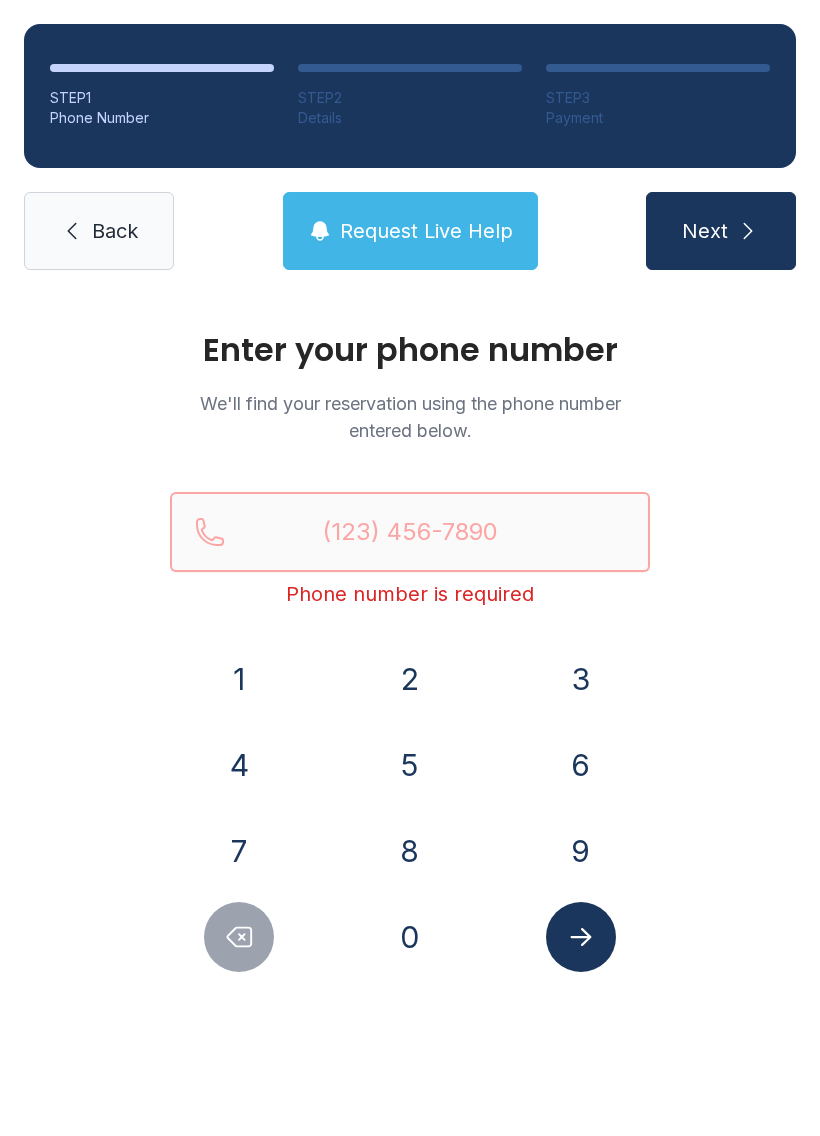 click at bounding box center [410, 532] 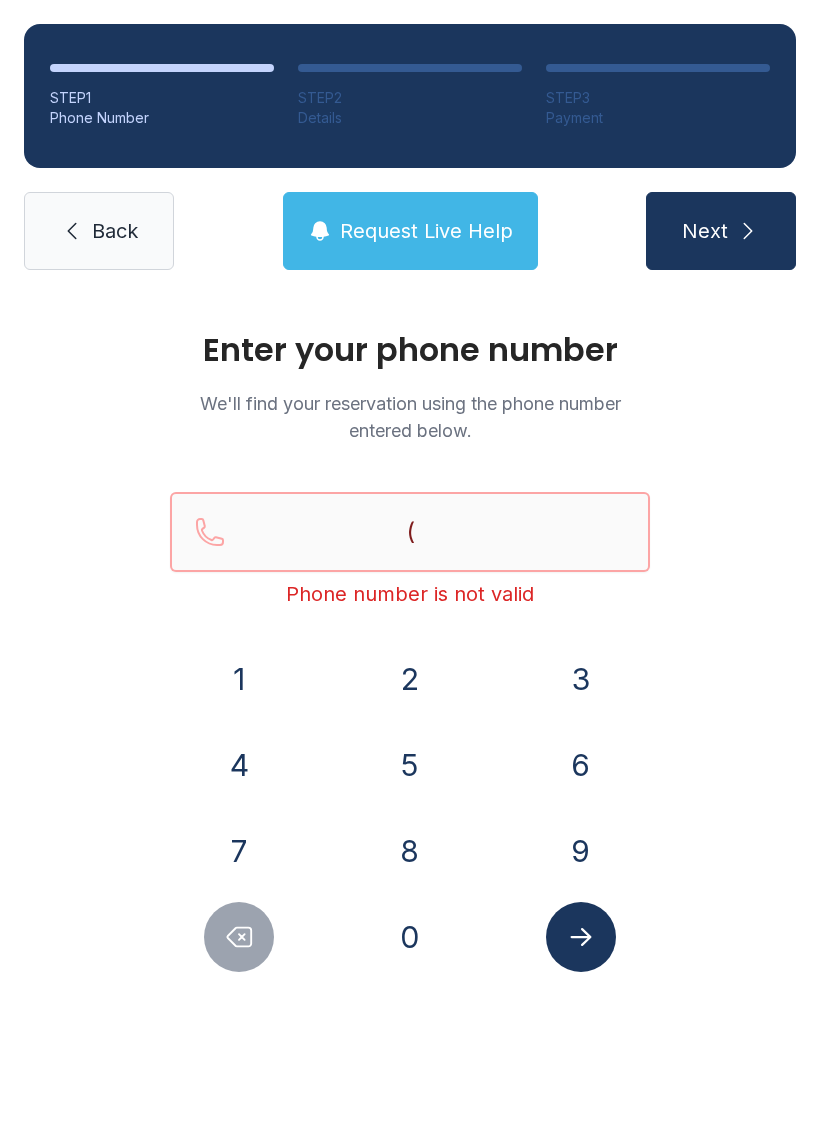 type on "(" 